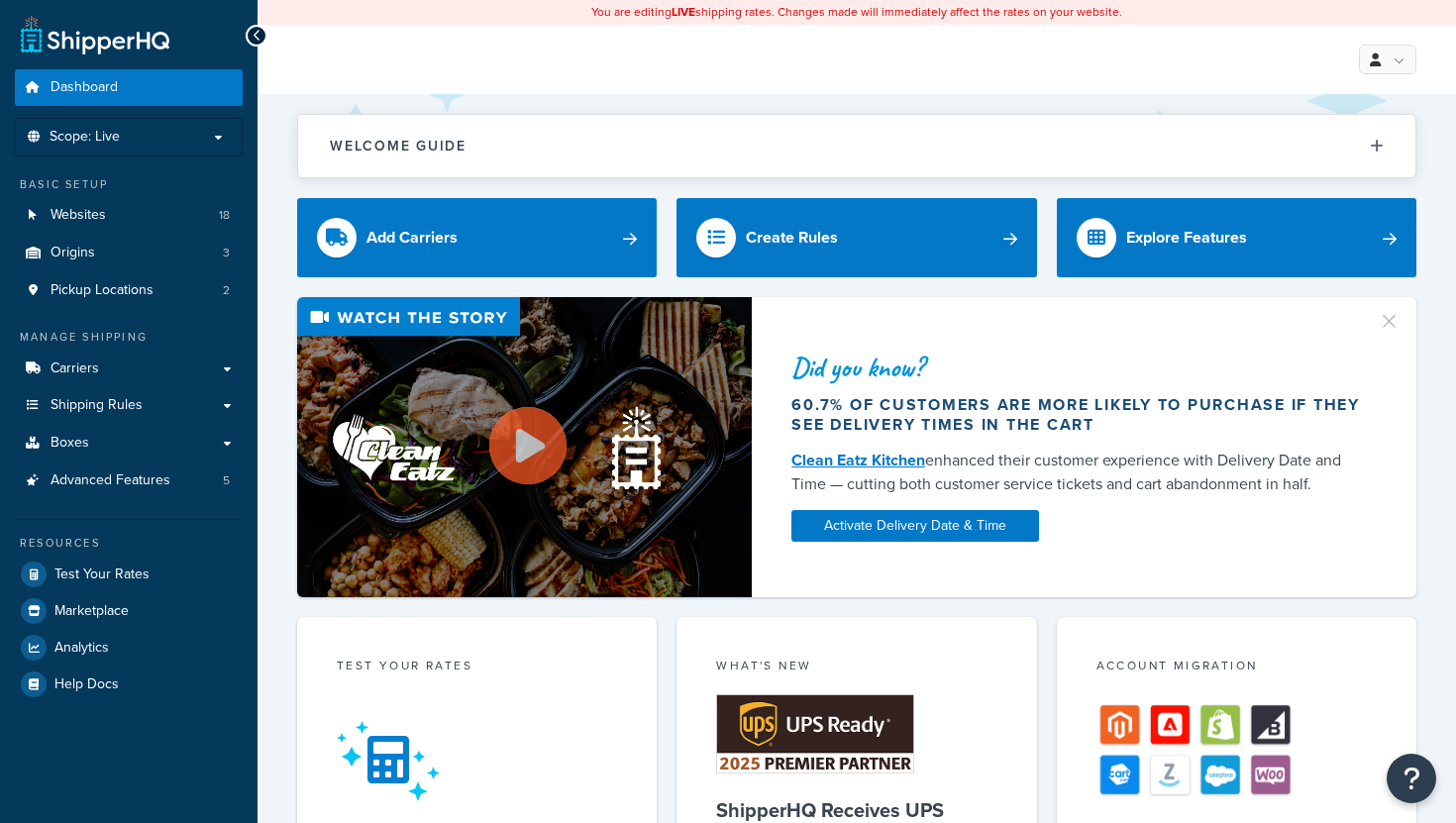 scroll, scrollTop: 0, scrollLeft: 0, axis: both 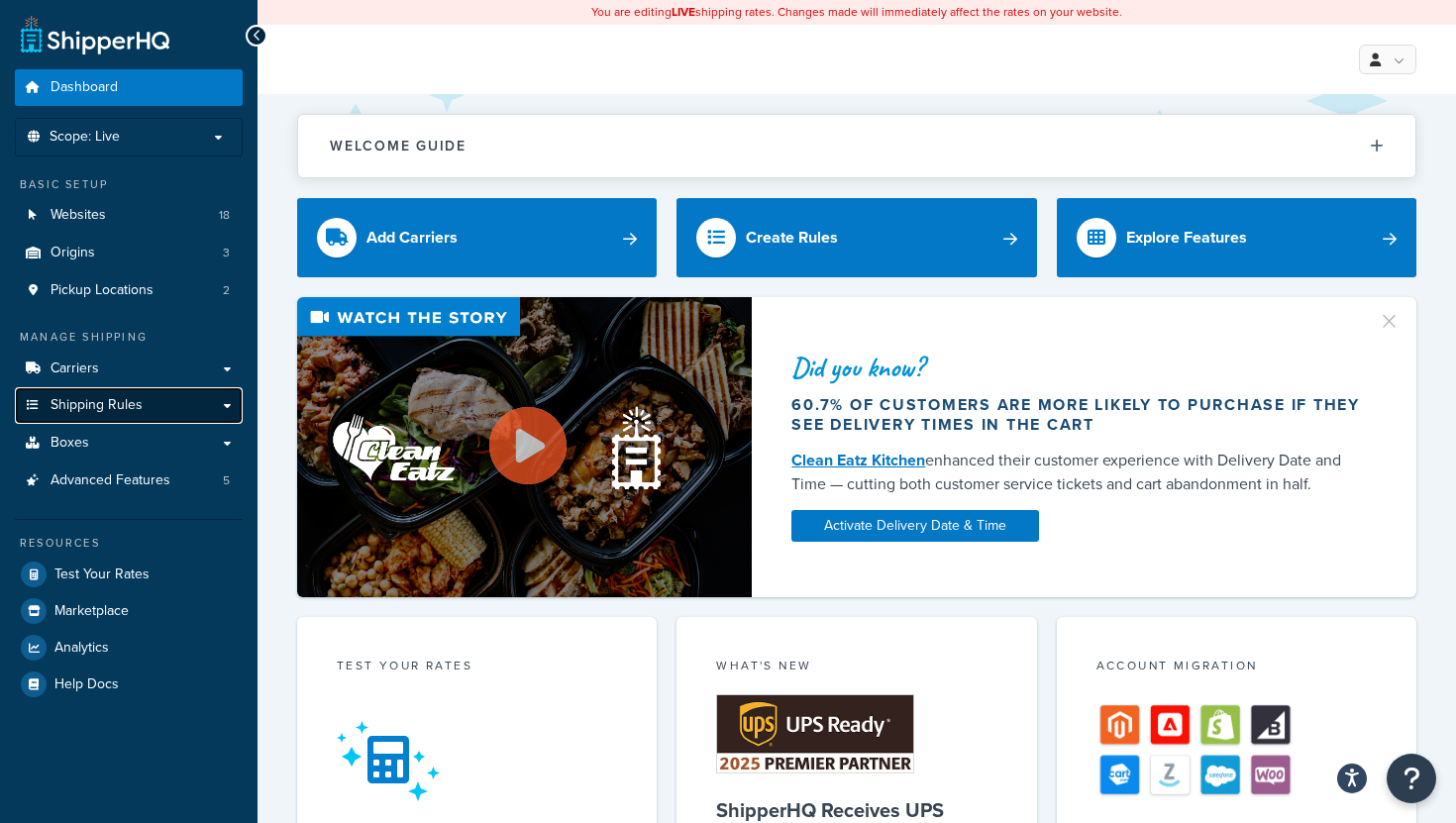 click on "Shipping Rules" at bounding box center [129, 405] 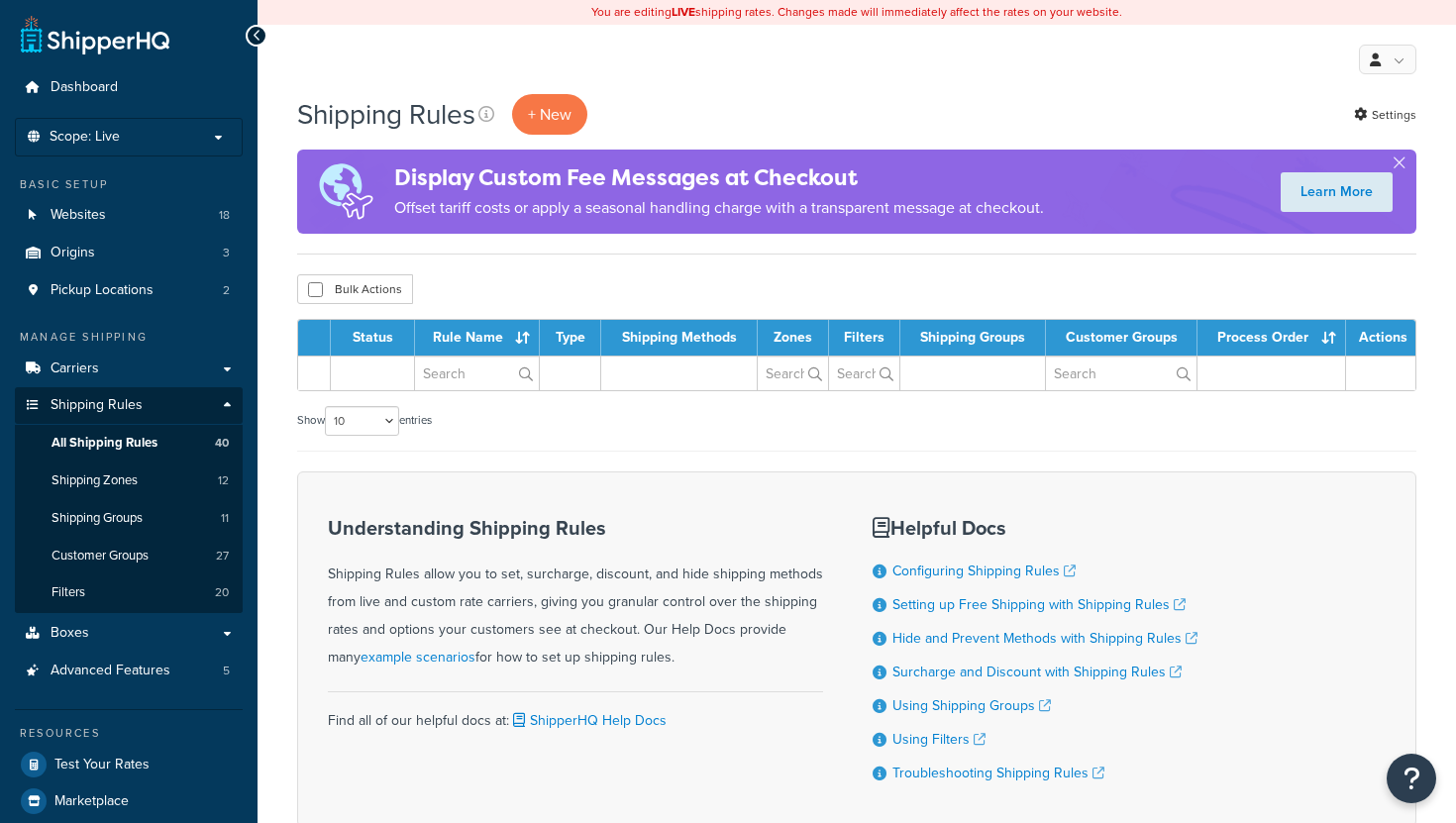 scroll, scrollTop: 0, scrollLeft: 0, axis: both 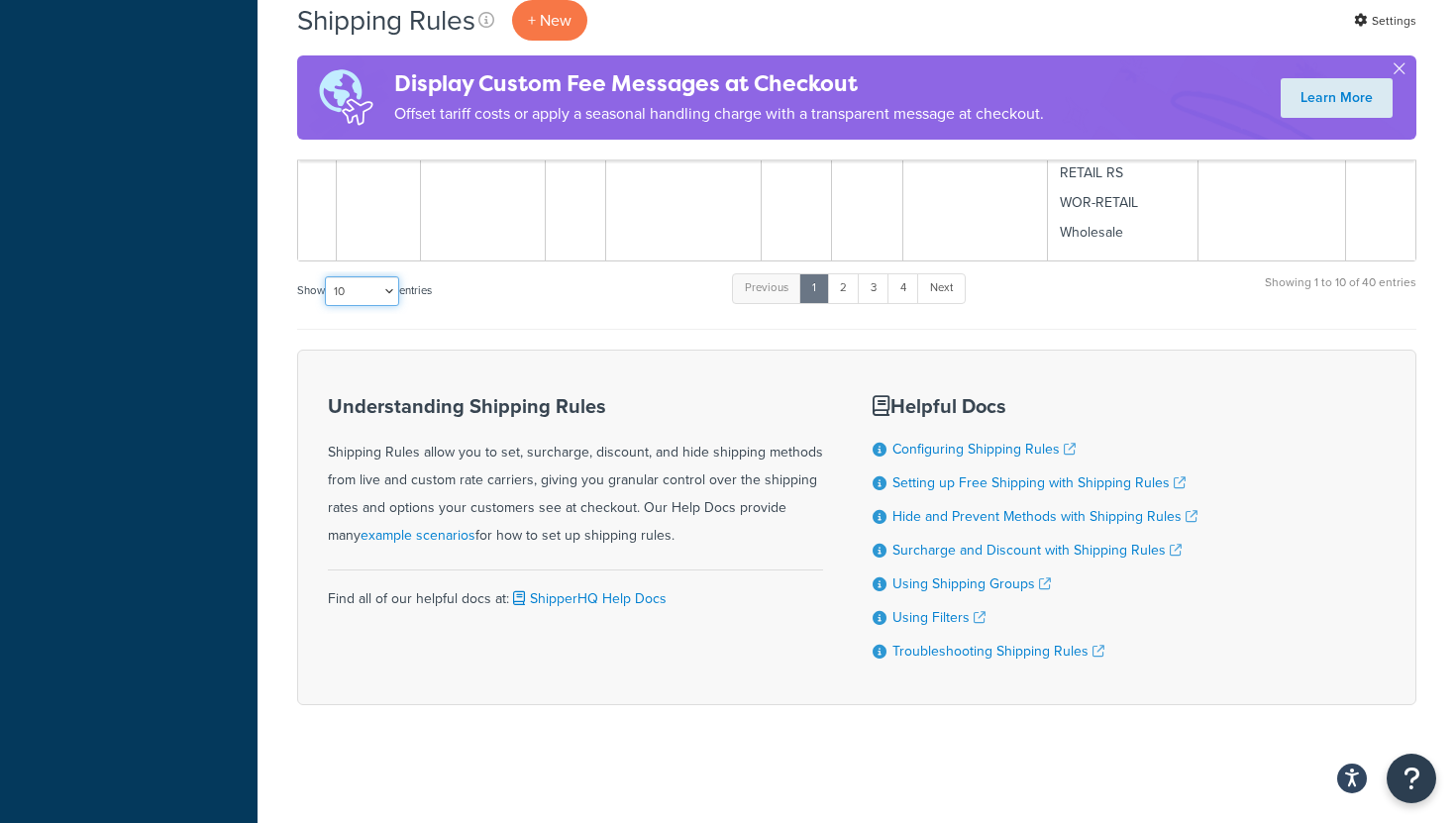click on "10 15 25 50 100 1000" at bounding box center [362, 291] 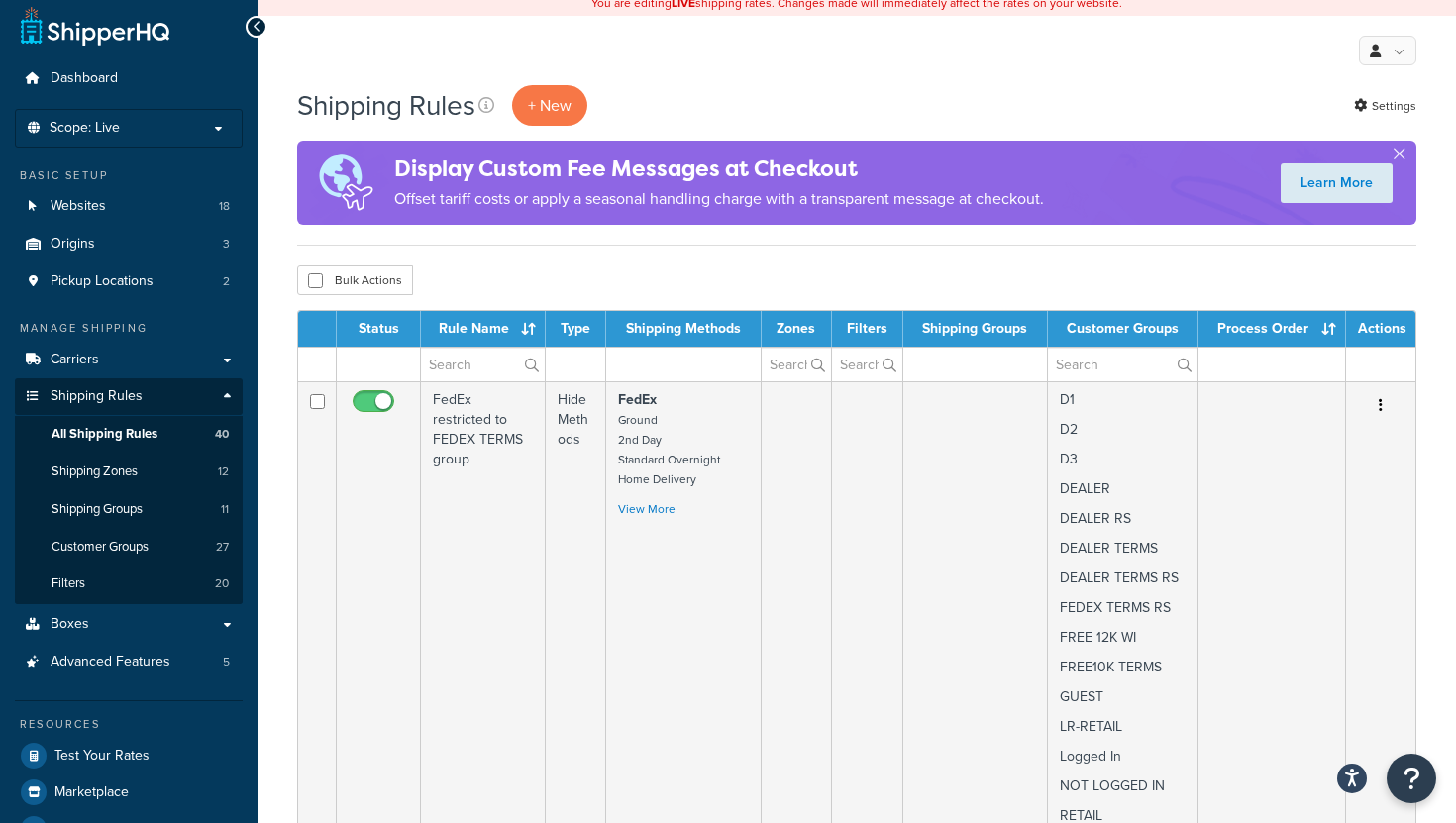 scroll, scrollTop: 0, scrollLeft: 0, axis: both 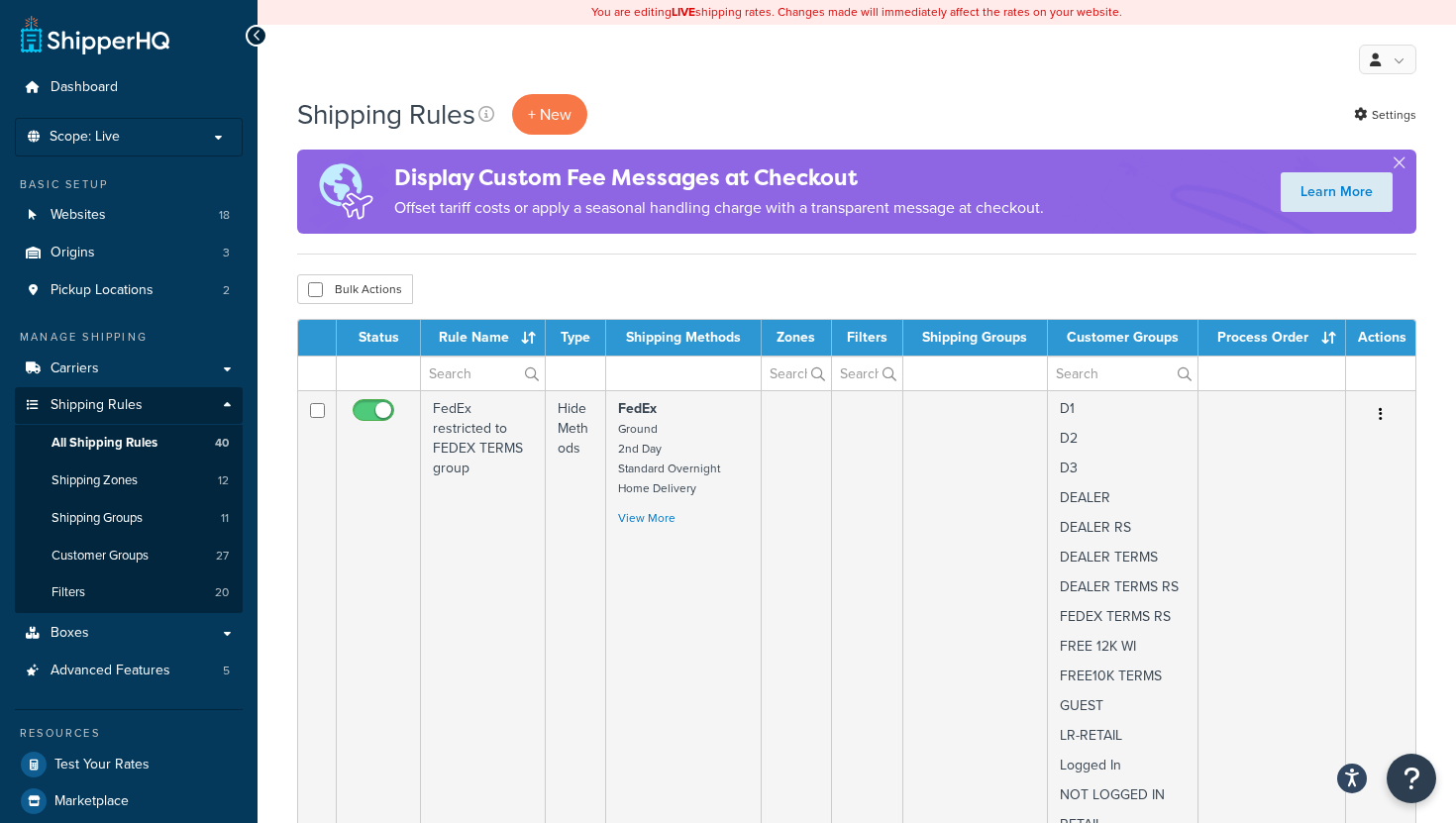 click at bounding box center (257, 36) 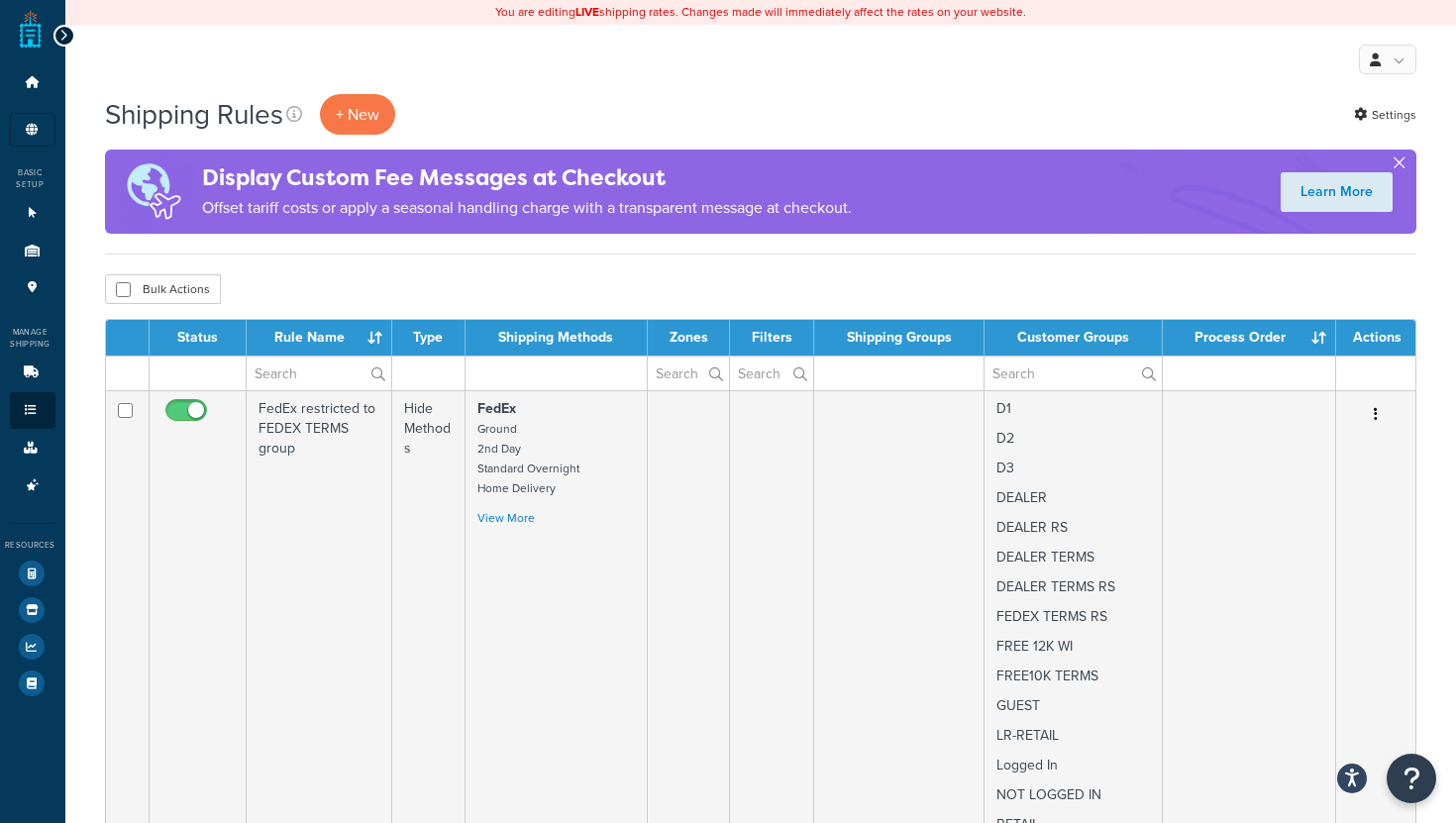 click at bounding box center (1399, 166) 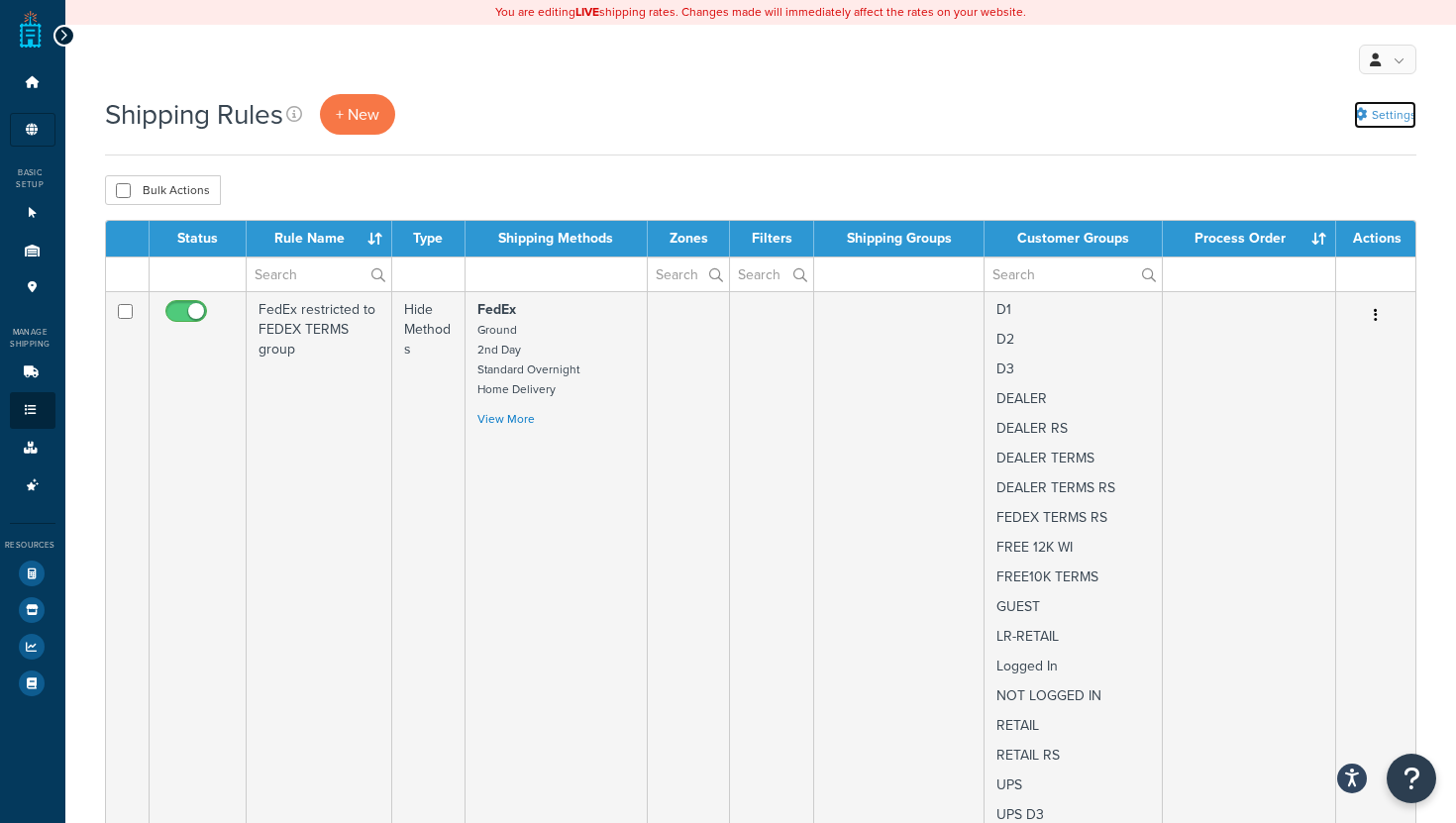 click at bounding box center [1360, 114] 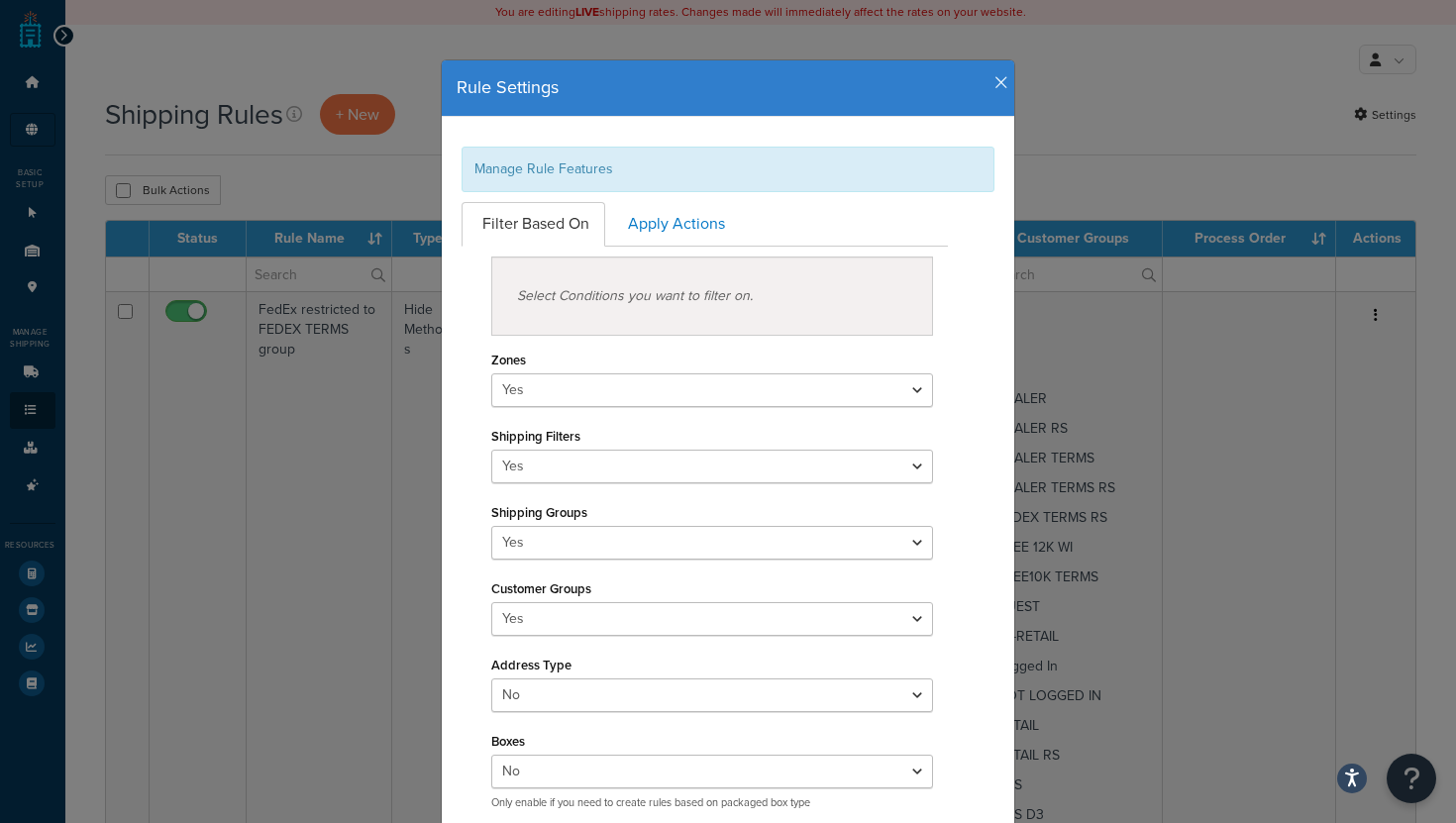 click at bounding box center (1001, 83) 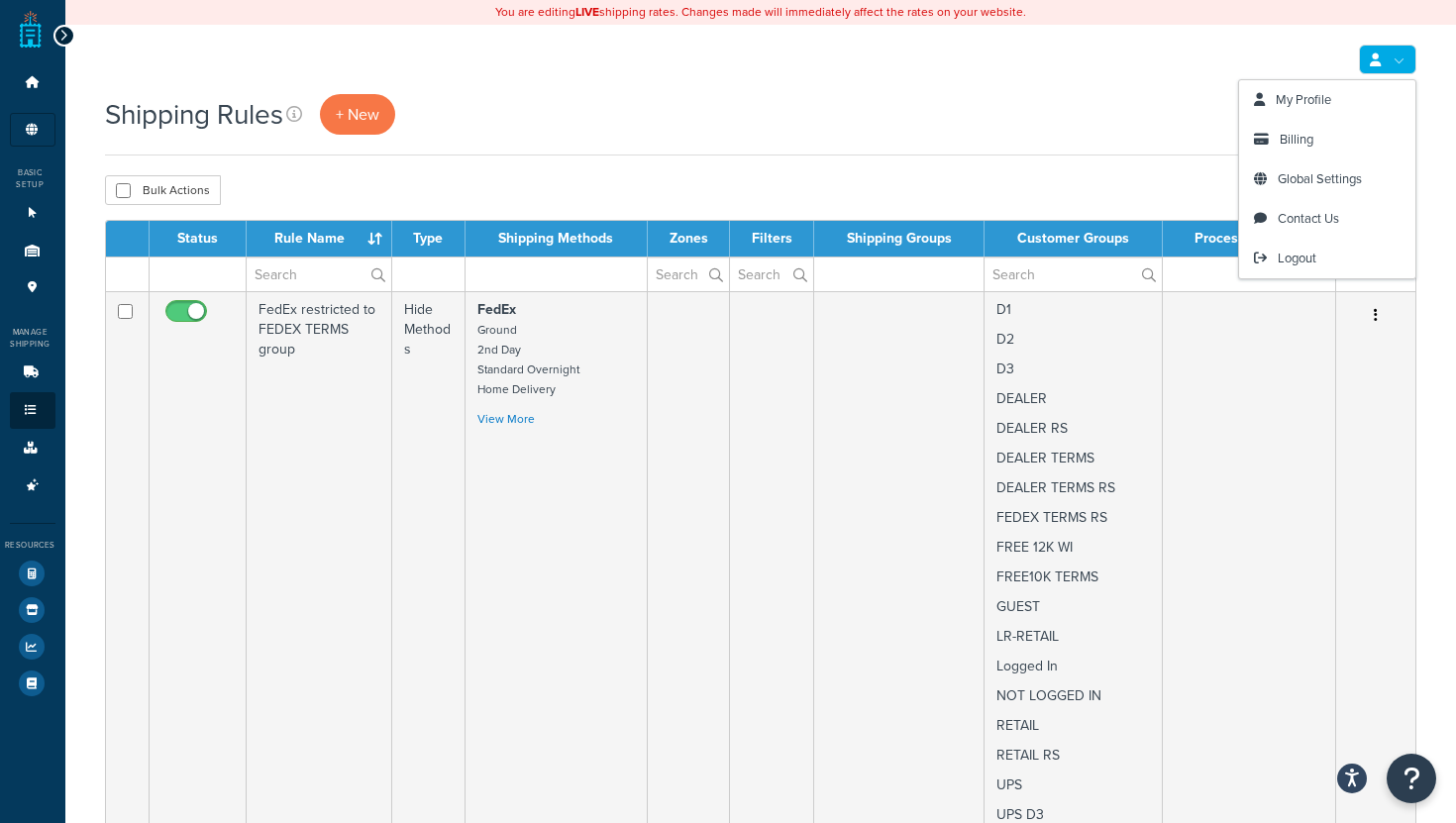 click at bounding box center (1388, 59) 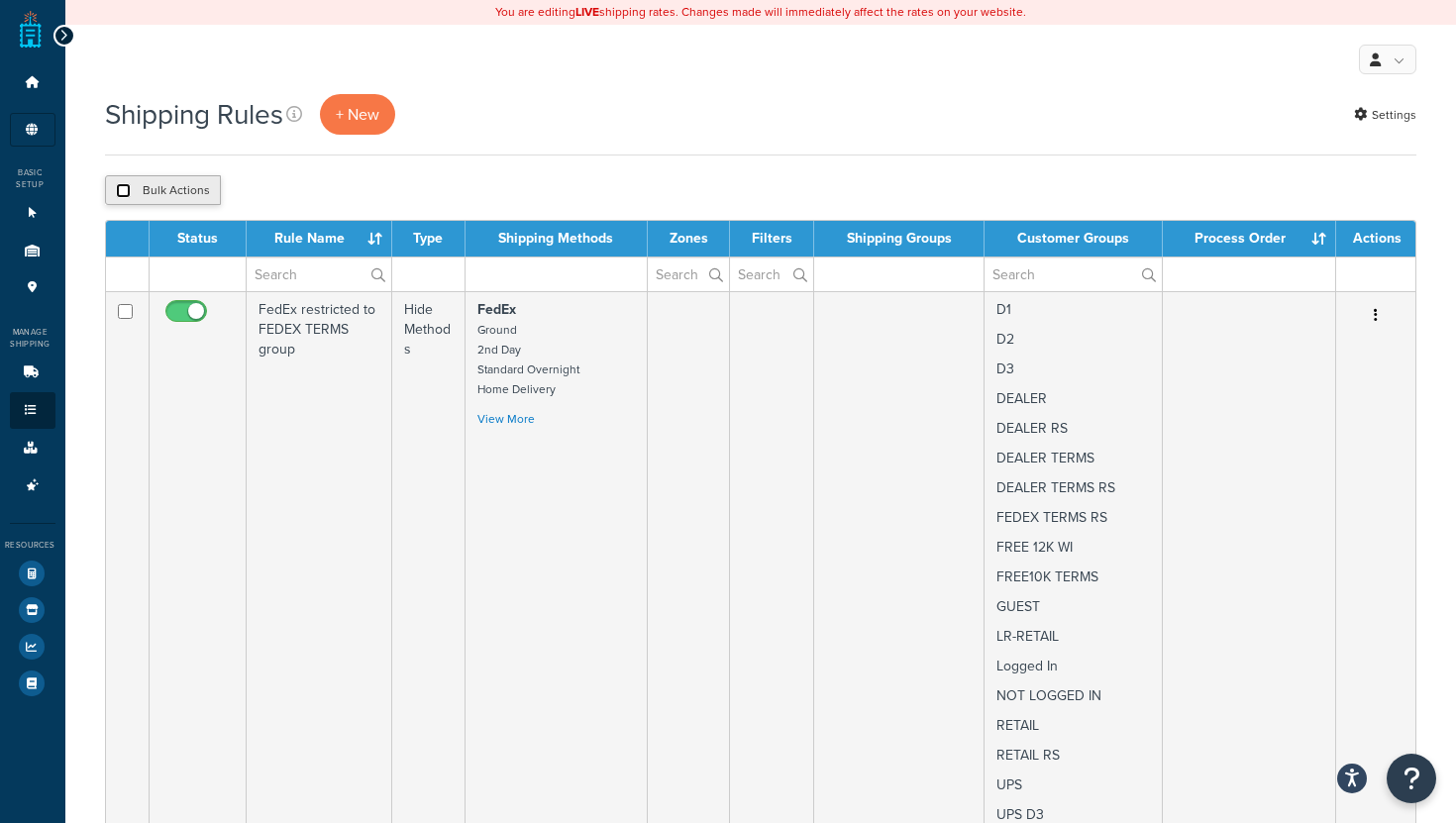click at bounding box center (123, 190) 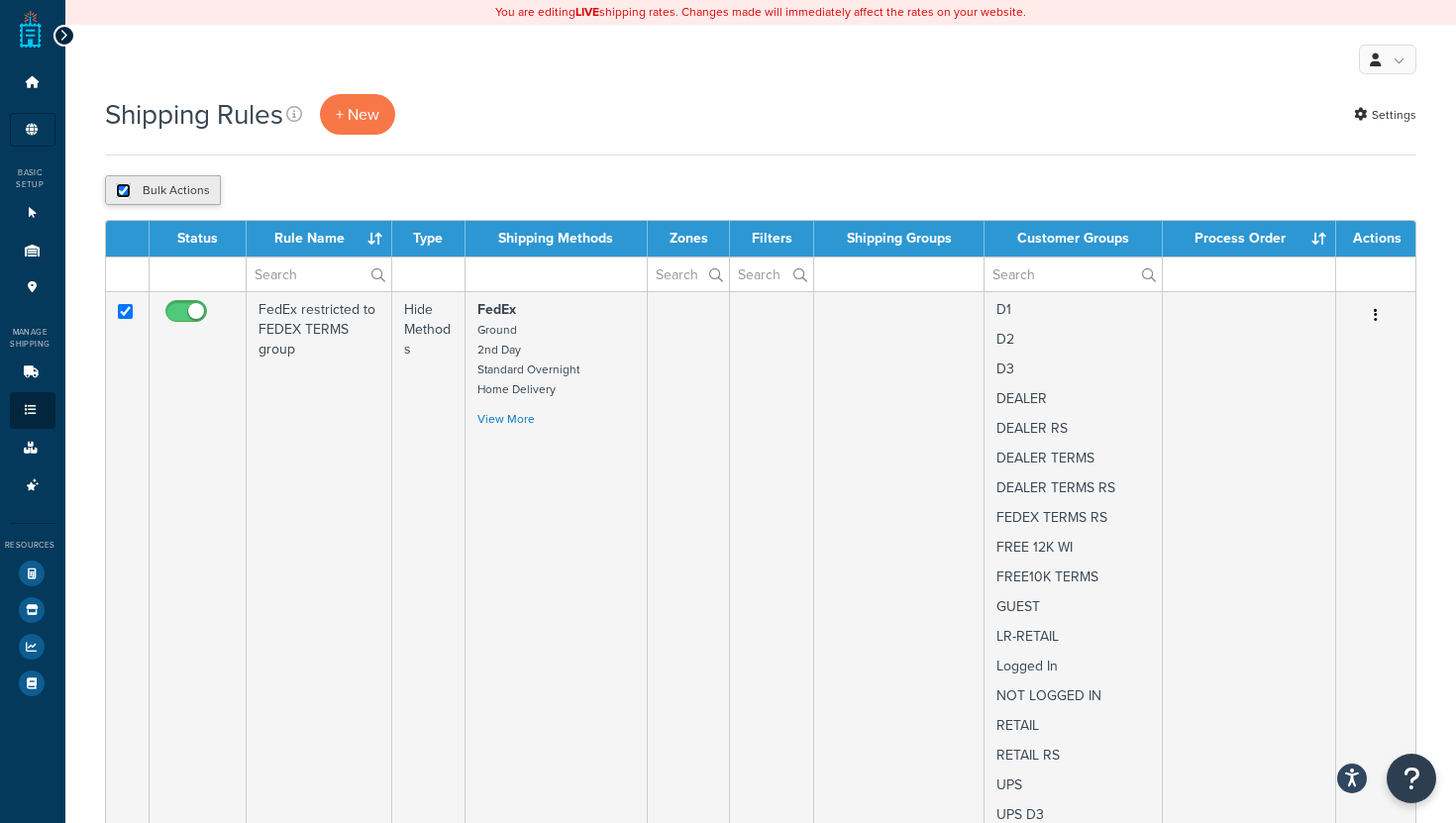 checkbox on "true" 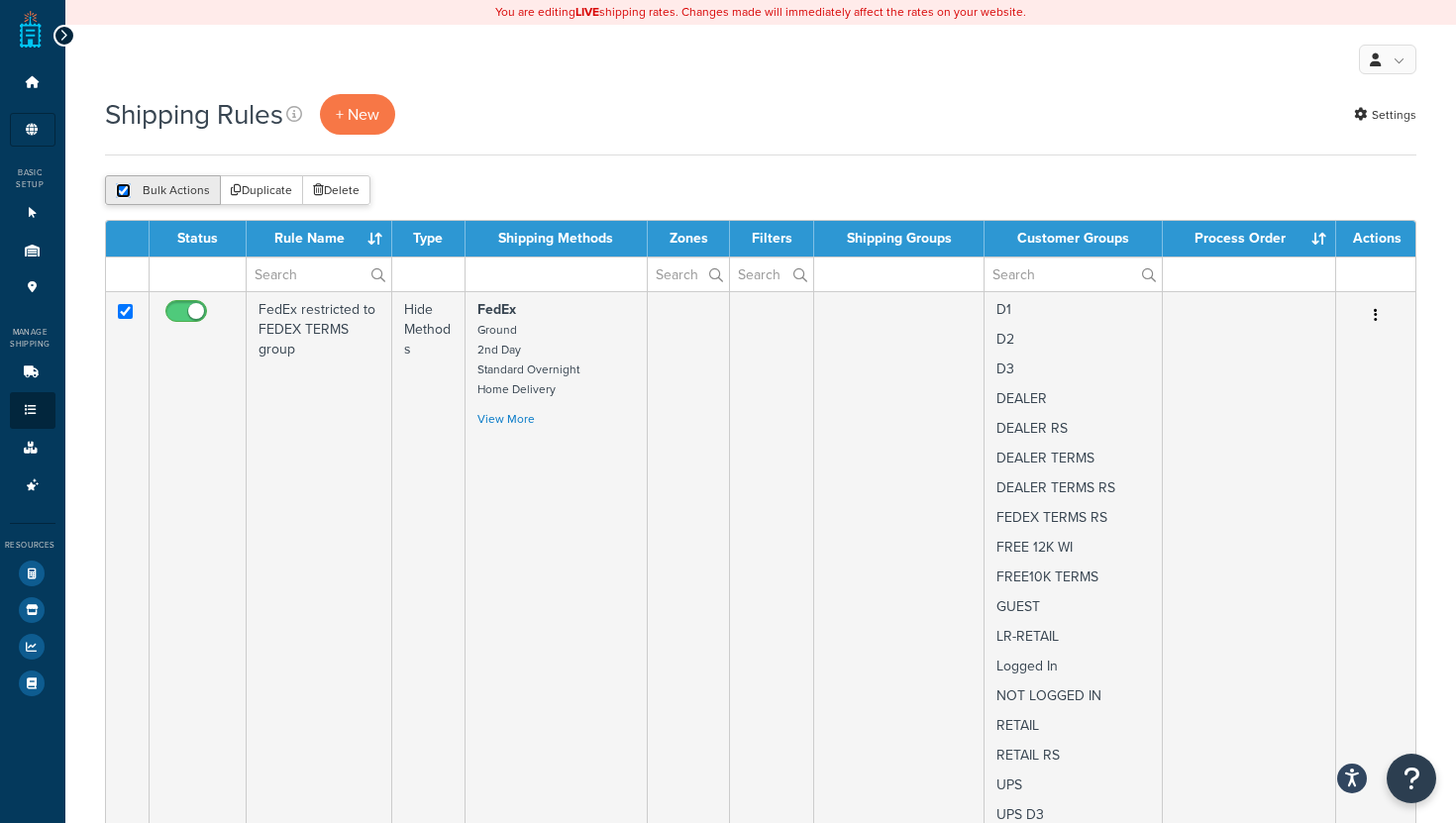 click at bounding box center [123, 190] 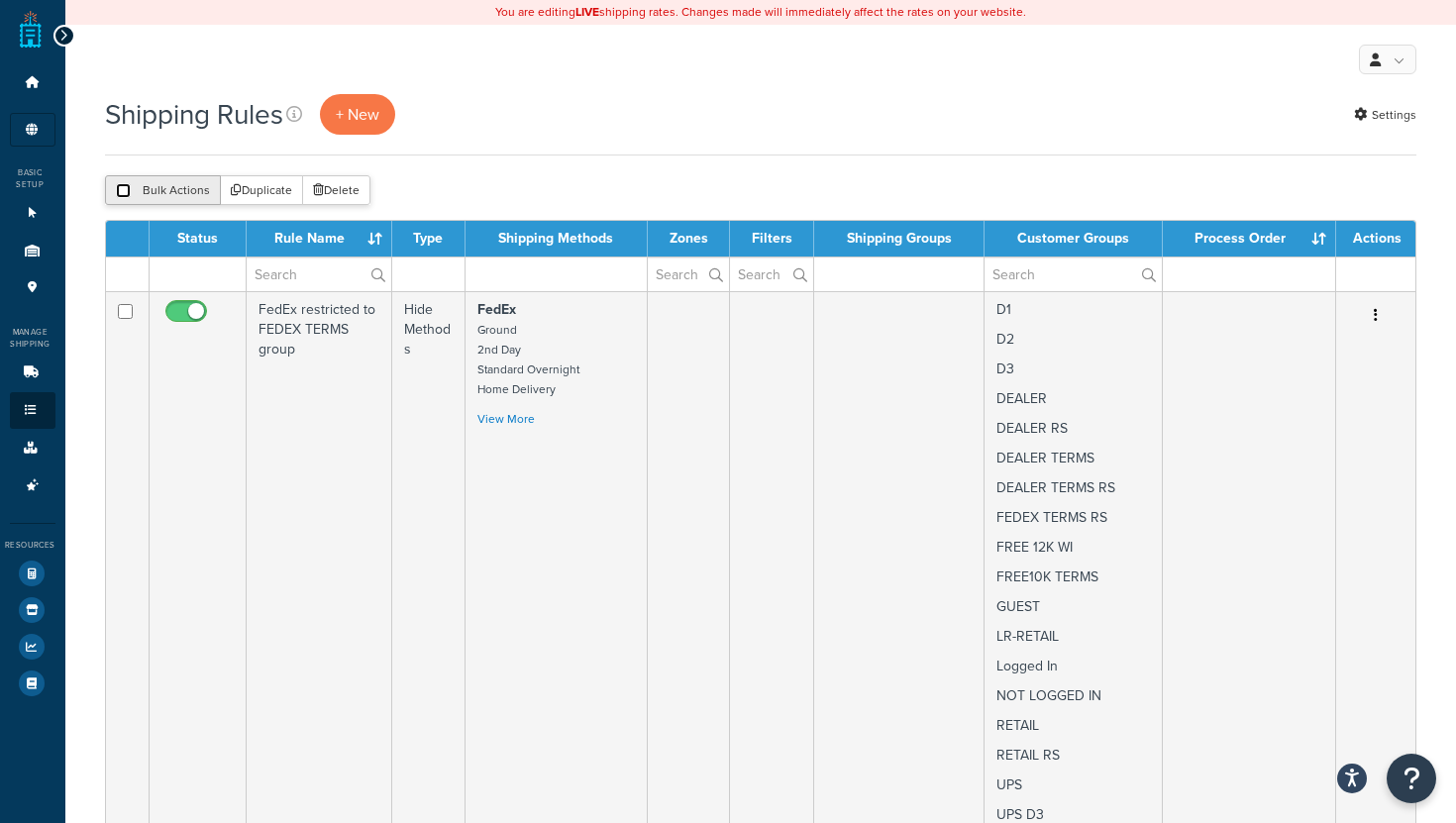 checkbox on "false" 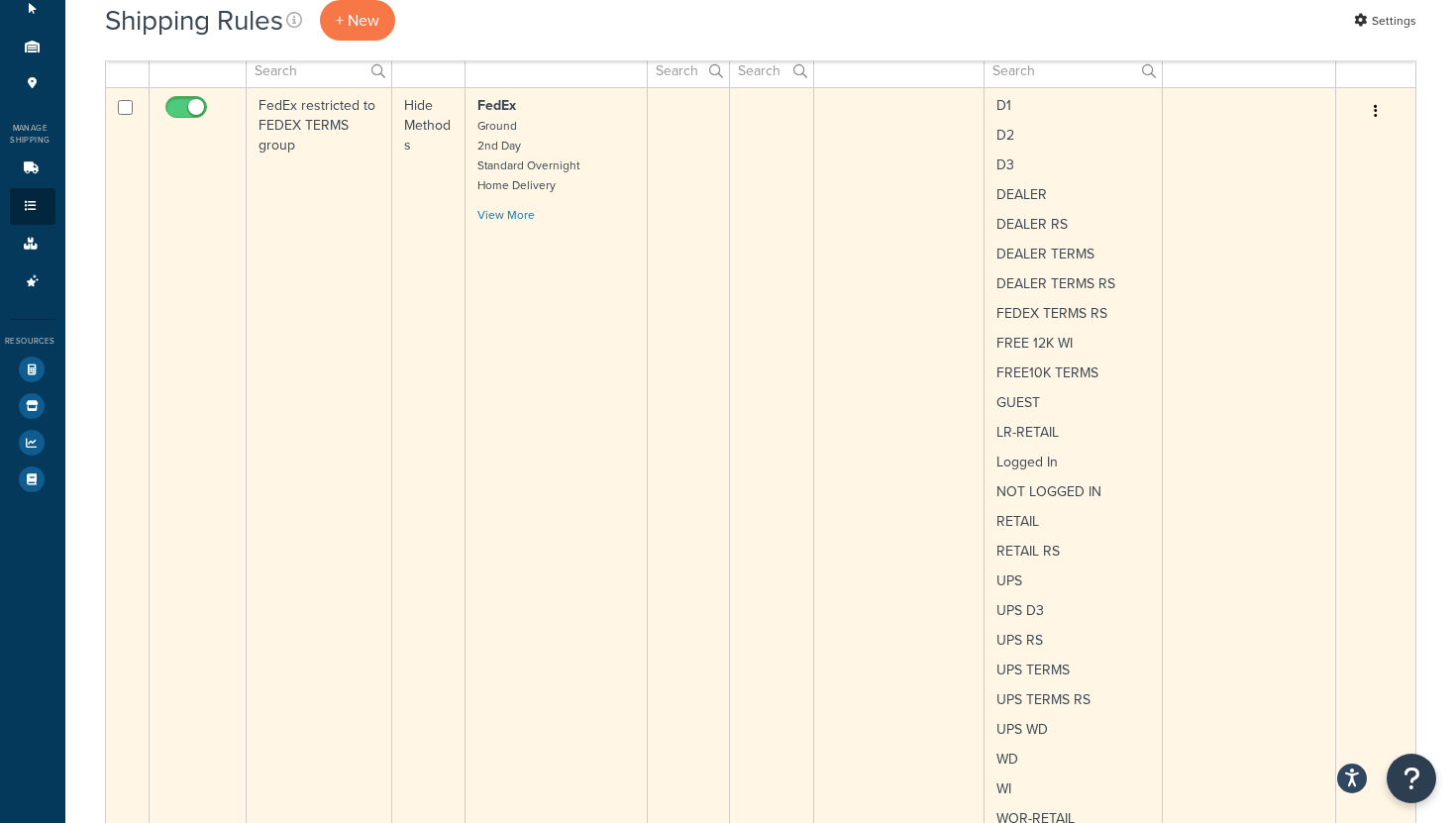 scroll, scrollTop: 207, scrollLeft: 0, axis: vertical 